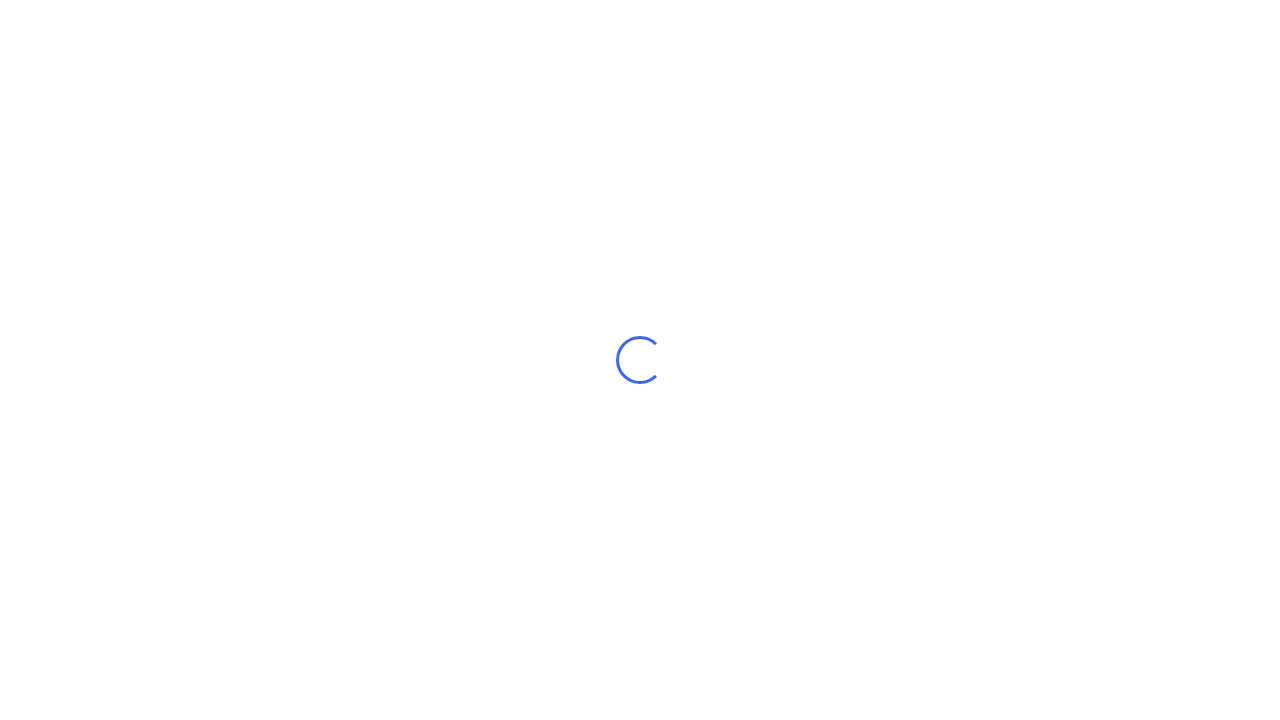 scroll, scrollTop: 0, scrollLeft: 0, axis: both 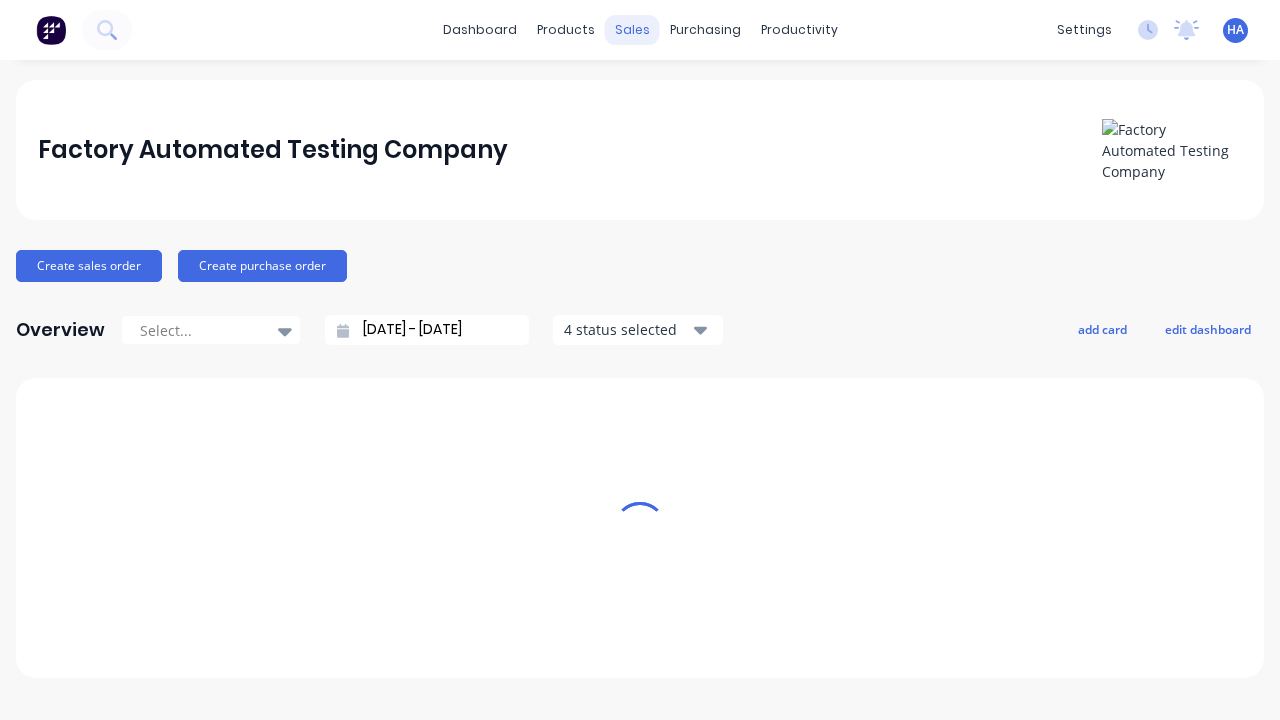 click on "sales" at bounding box center (632, 30) 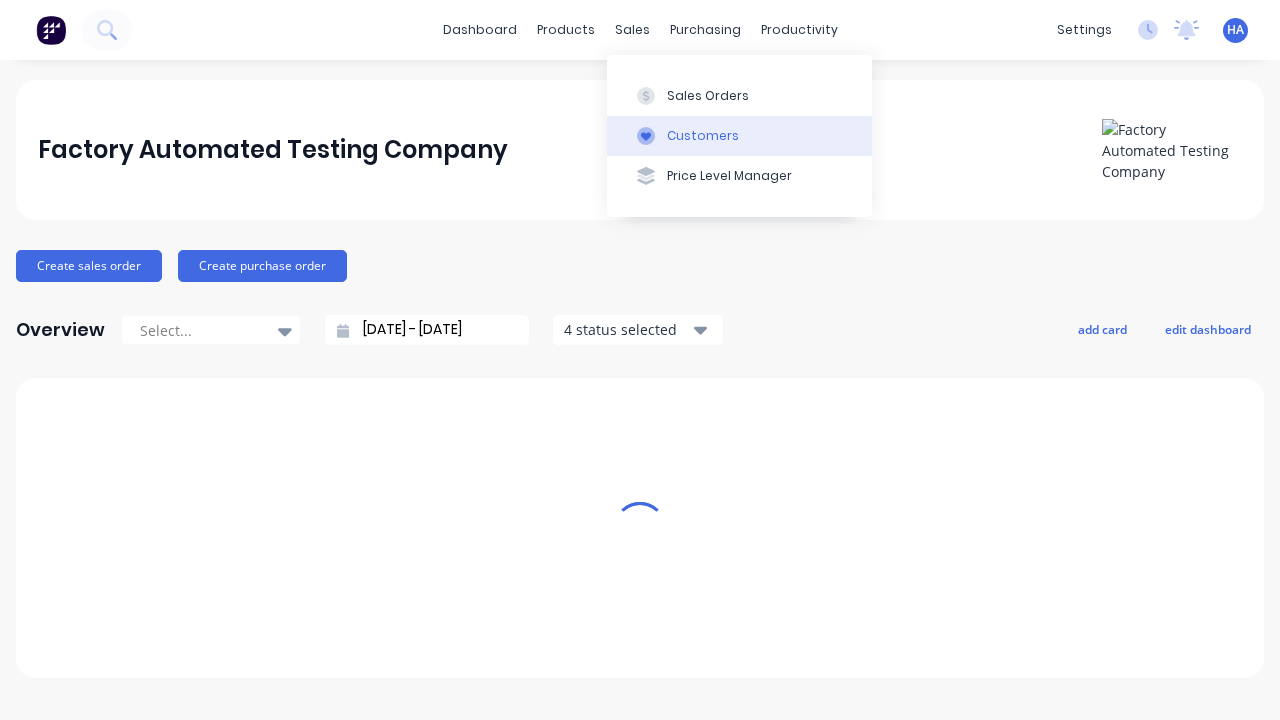 click on "Customers" at bounding box center (739, 136) 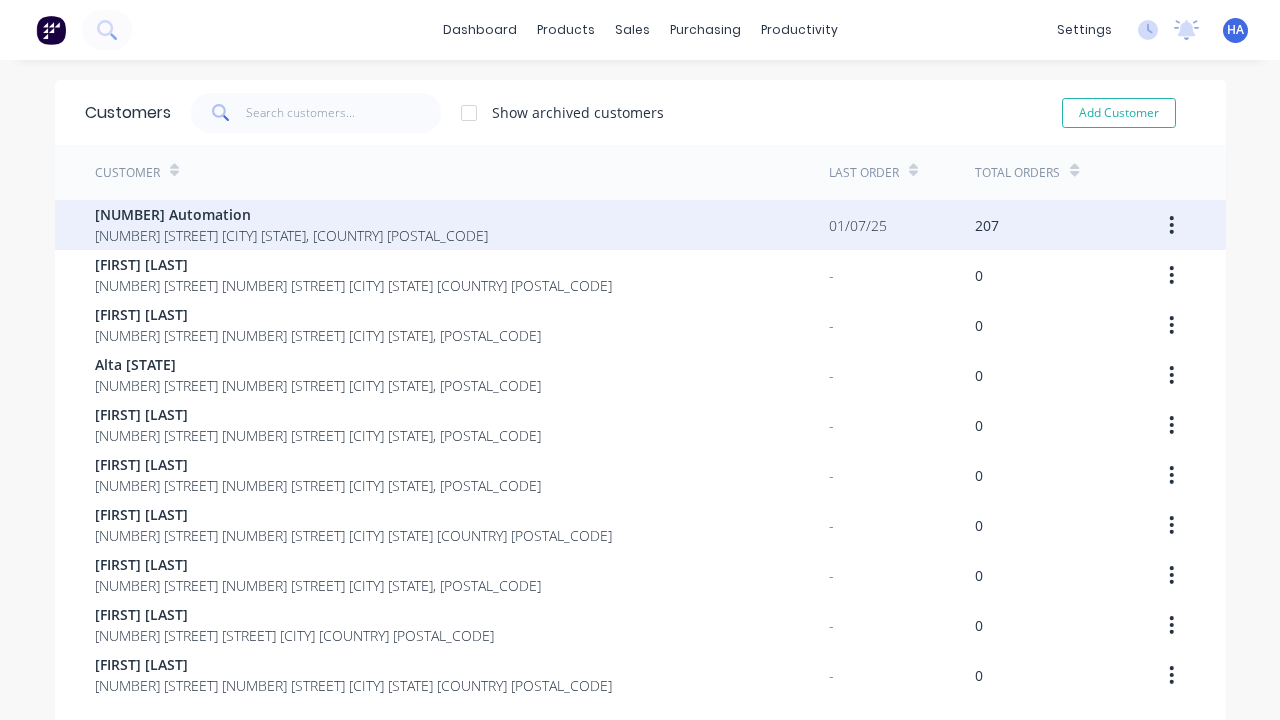 click on "[NUMBER] Automation" at bounding box center [291, 214] 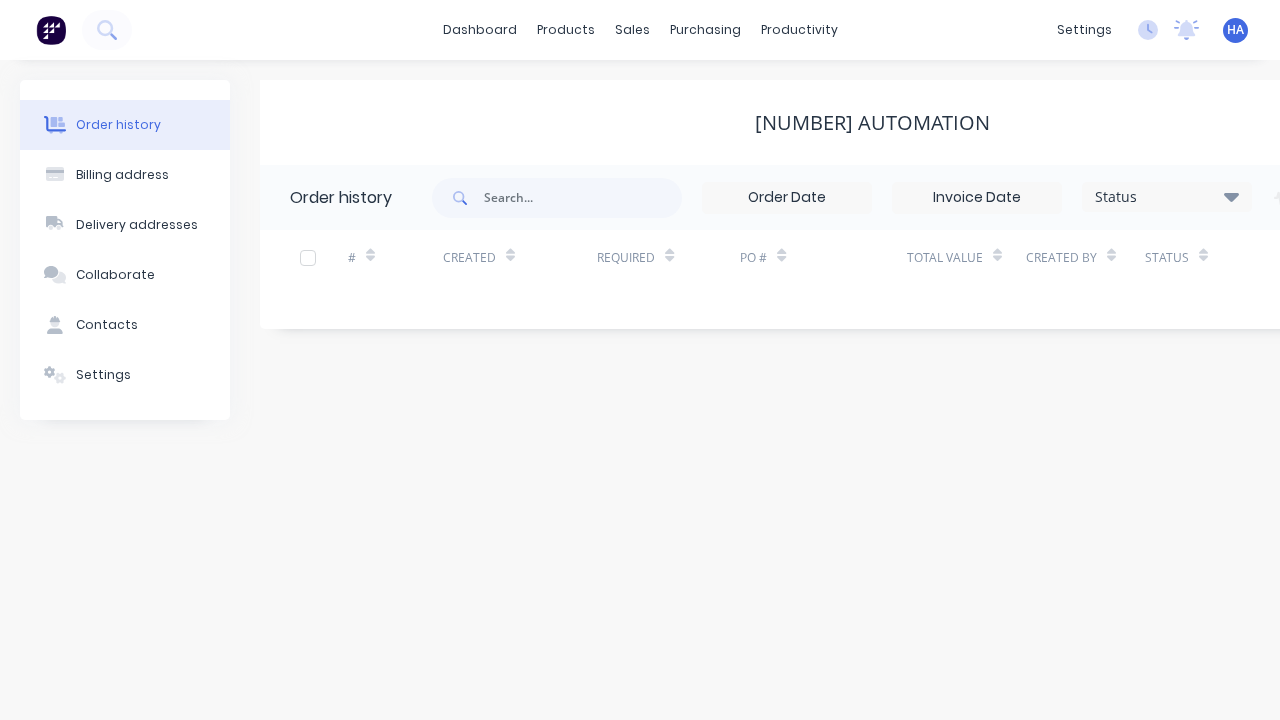scroll, scrollTop: 0, scrollLeft: 204, axis: horizontal 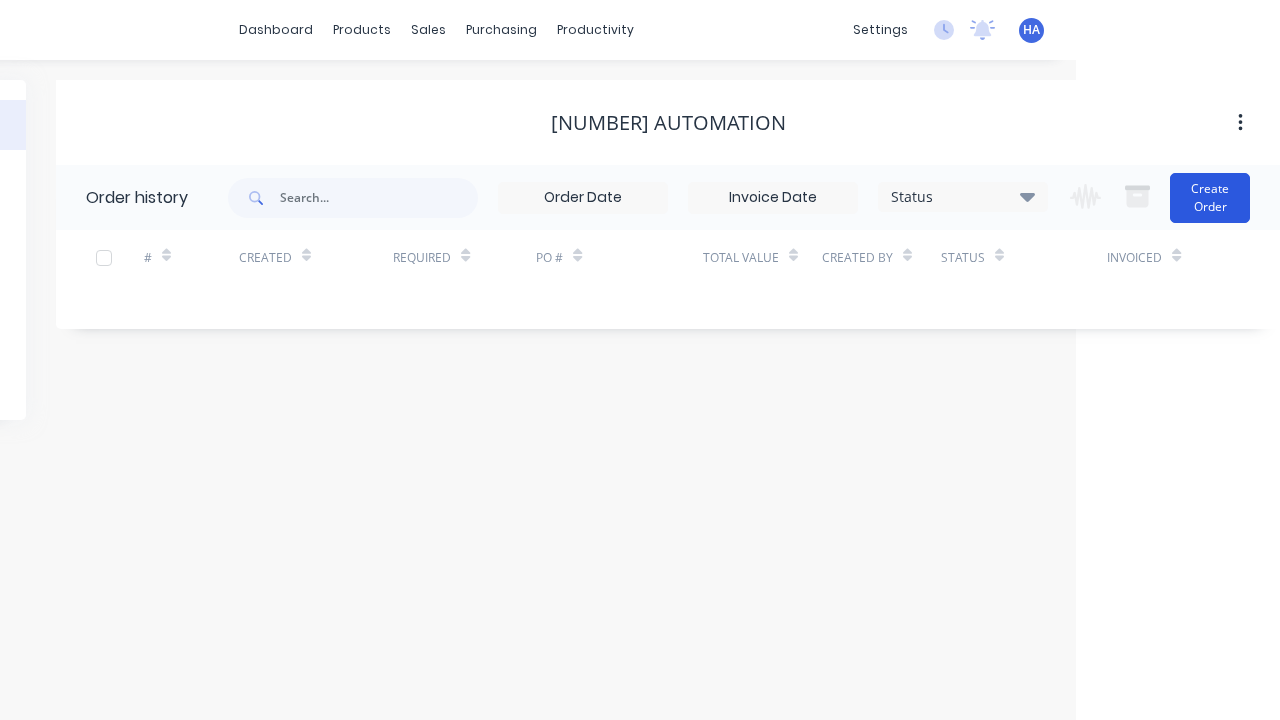 click on "Create Order" at bounding box center (1210, 198) 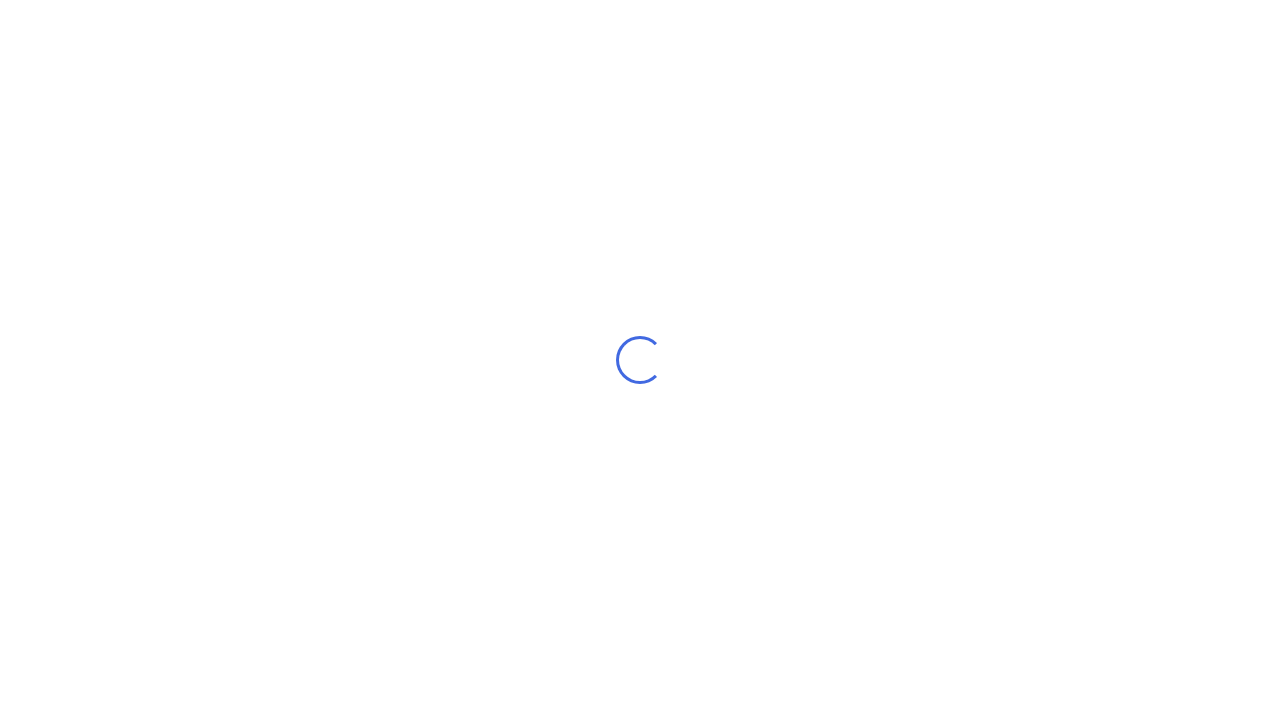 scroll, scrollTop: 0, scrollLeft: 0, axis: both 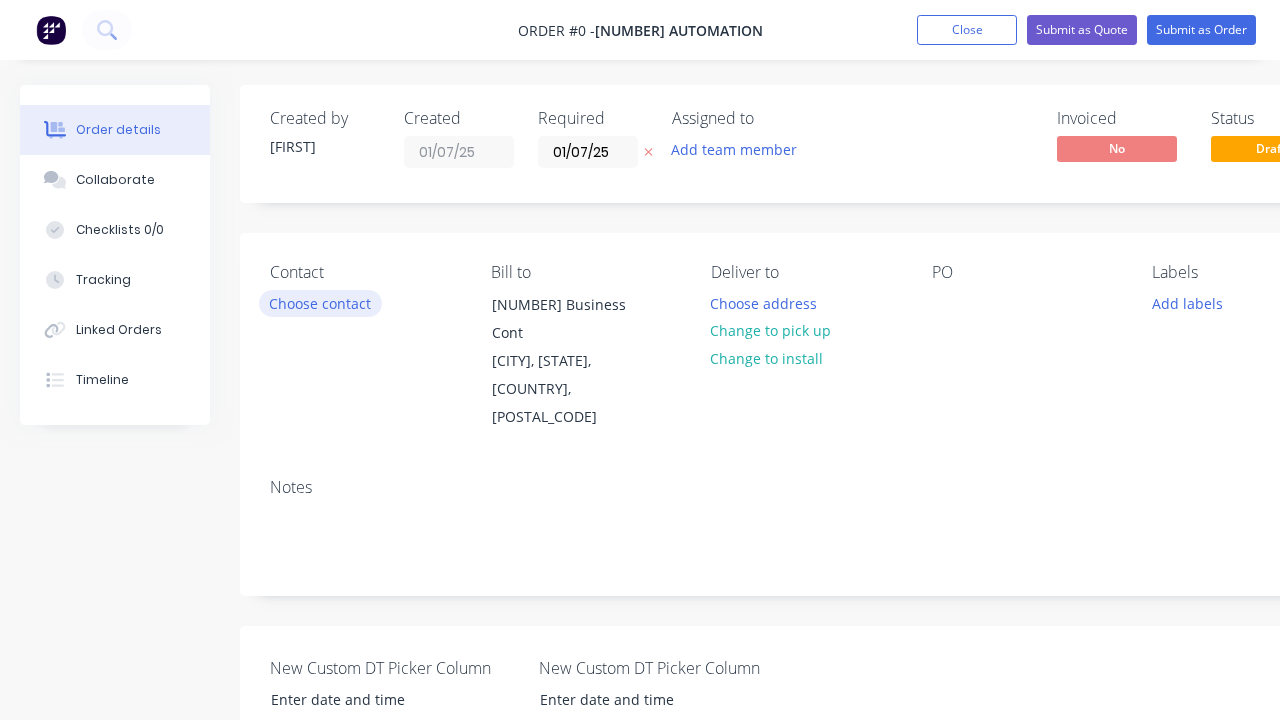 click on "Choose contact" at bounding box center [320, 303] 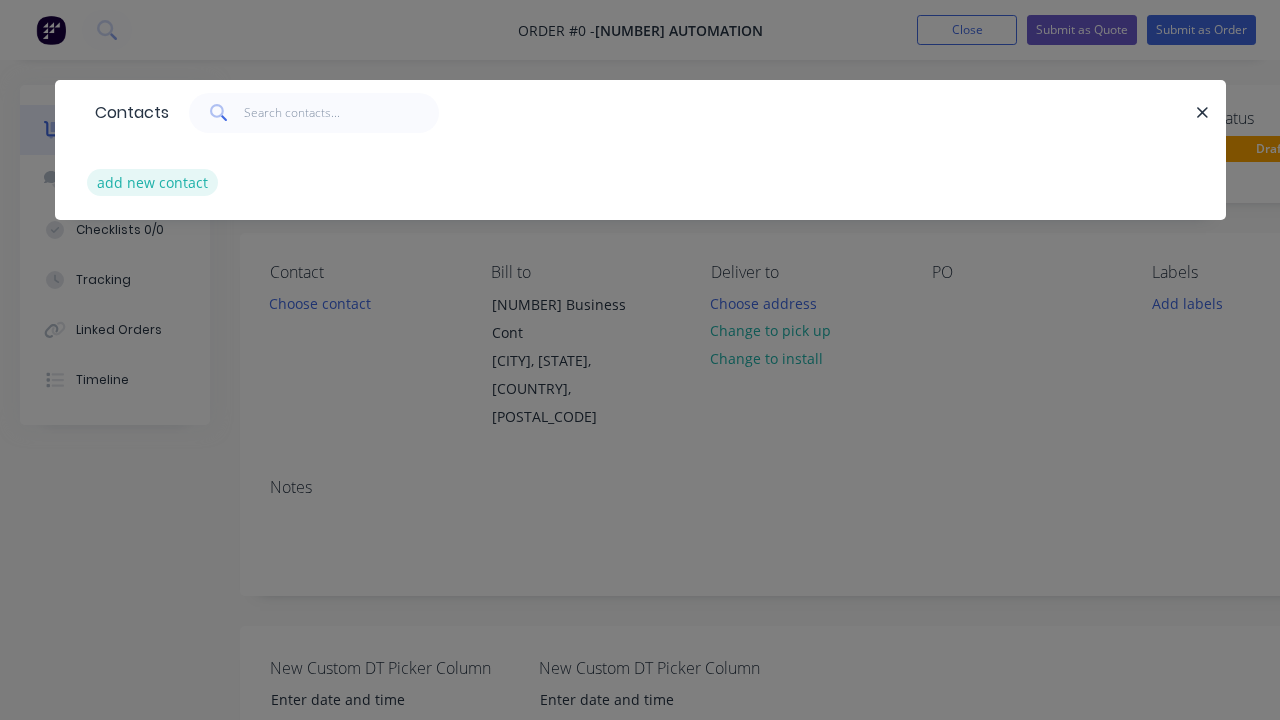 click on "add new contact" at bounding box center (153, 182) 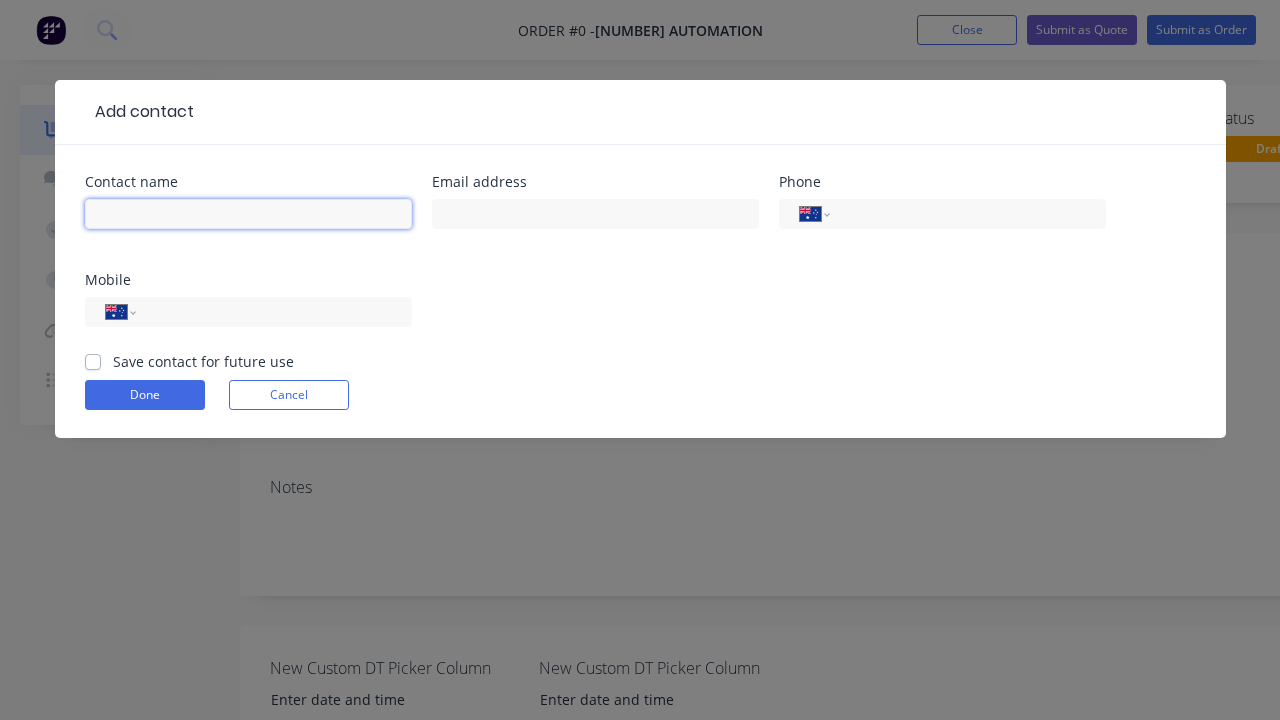 click at bounding box center [248, 214] 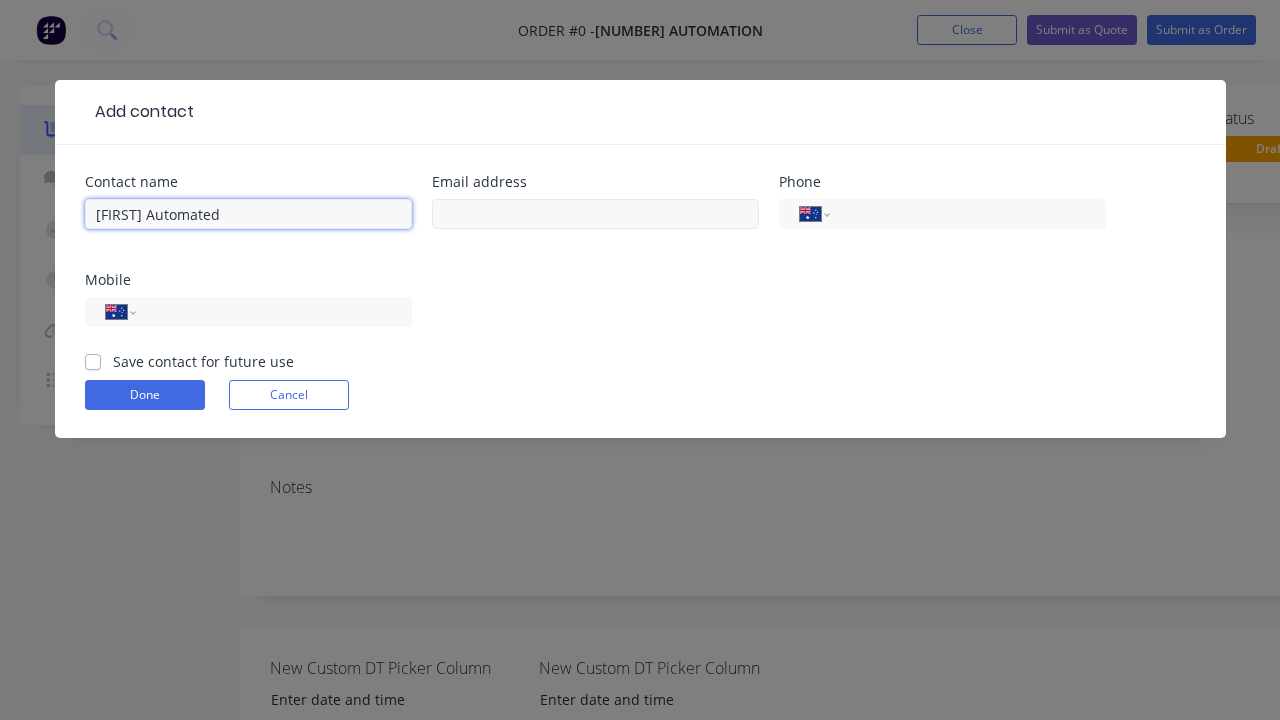type on "[FIRST] Automated" 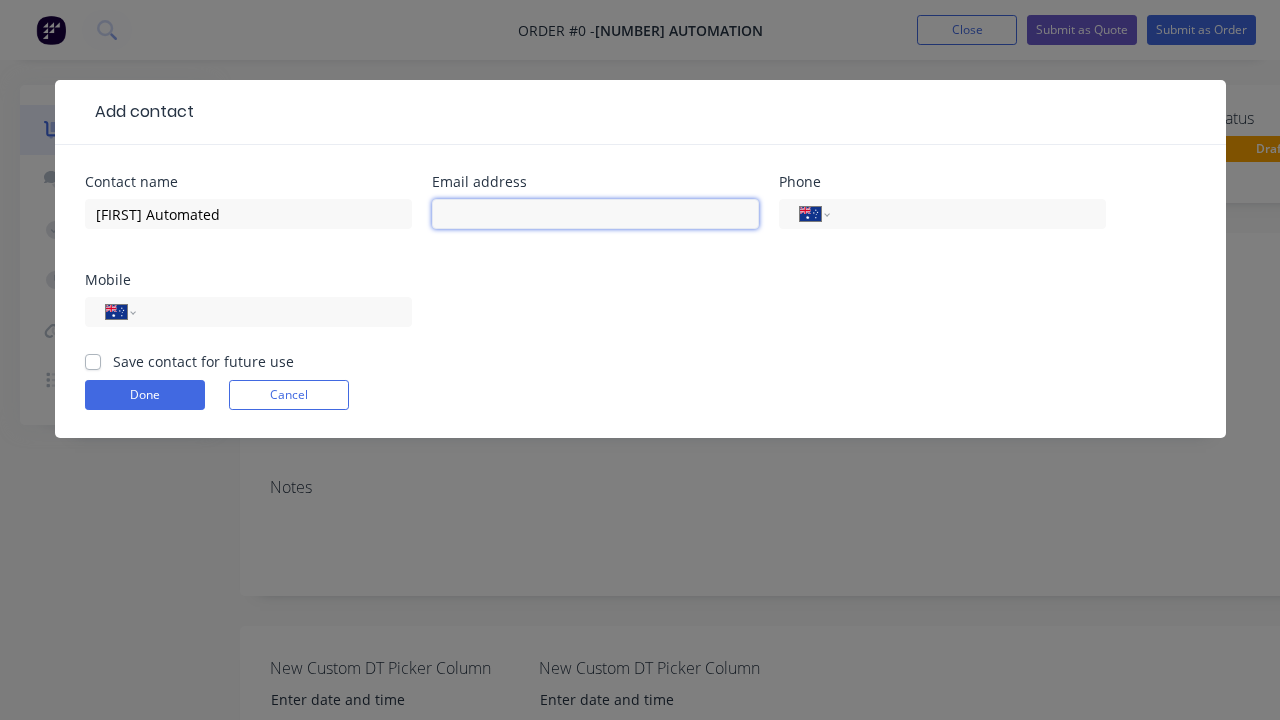 click at bounding box center [595, 214] 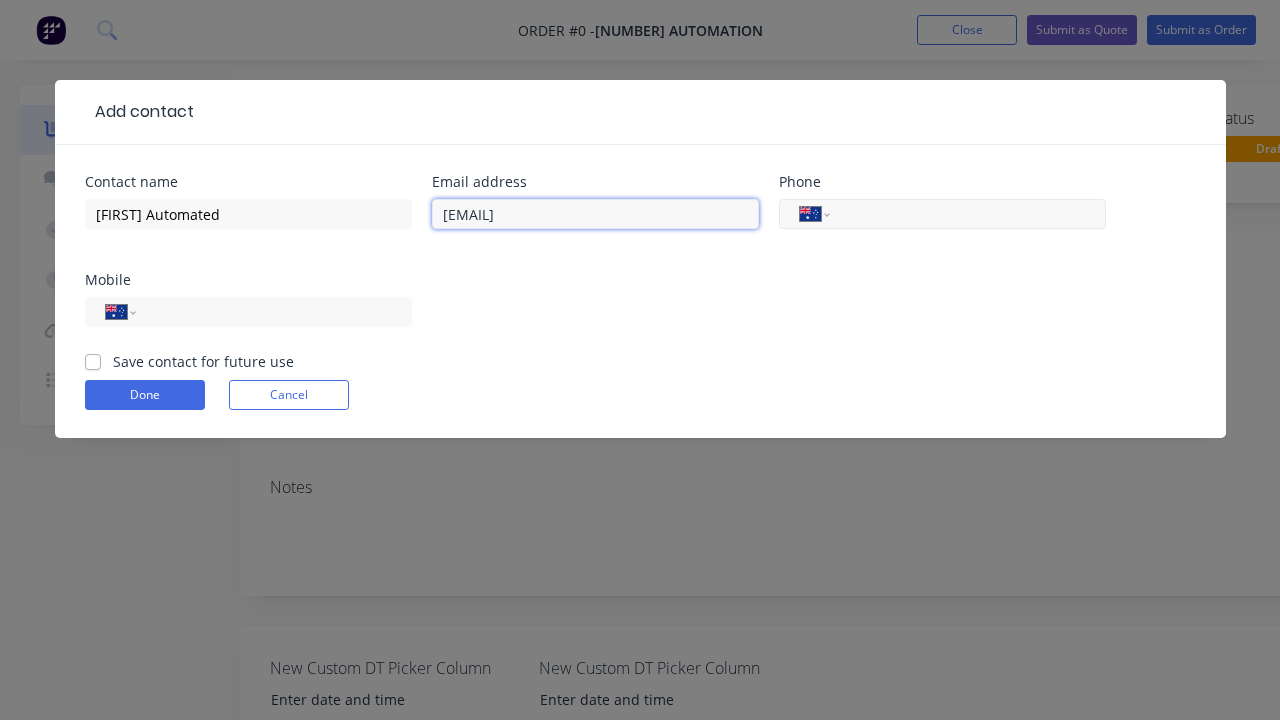 type on "[EMAIL]" 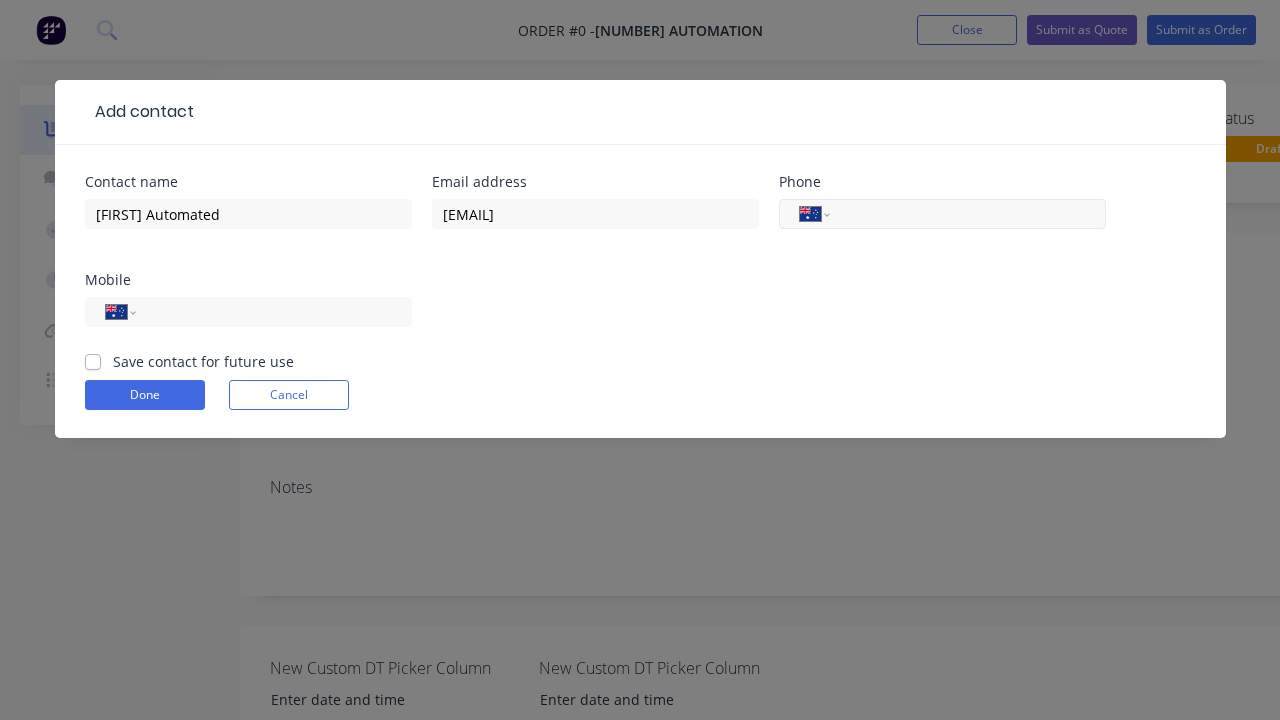 click at bounding box center [964, 214] 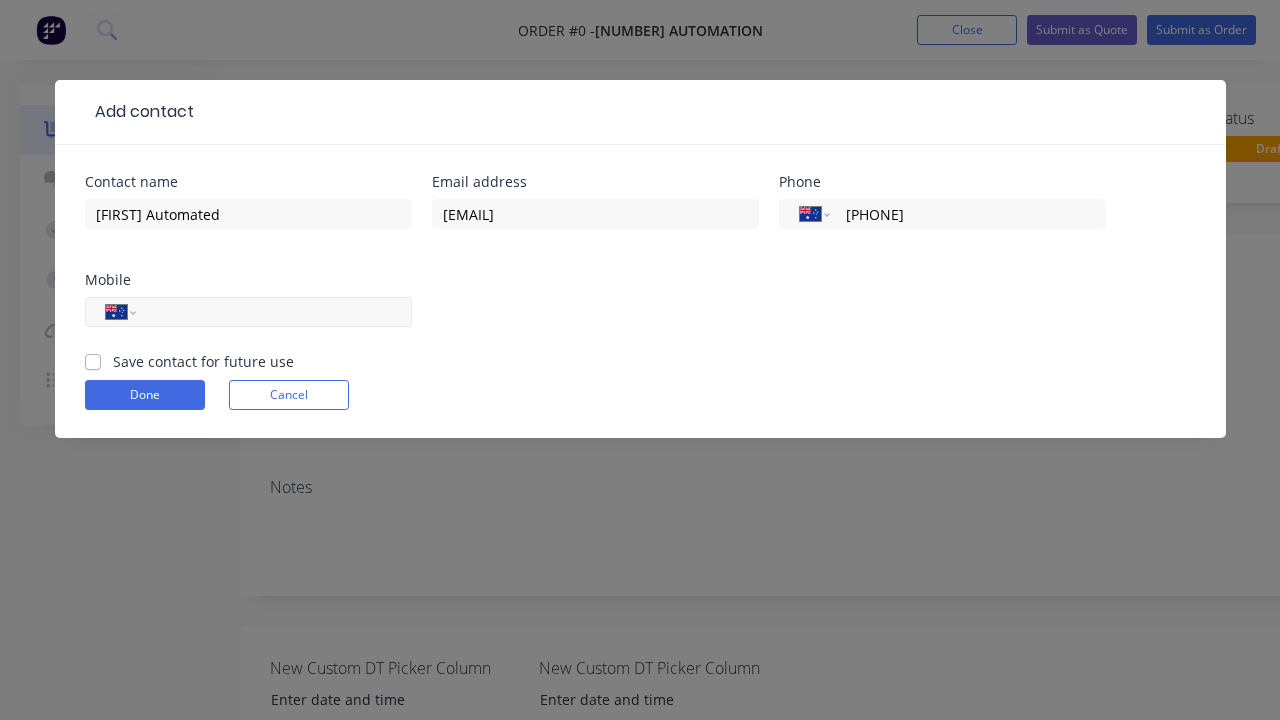type on "[PHONE]" 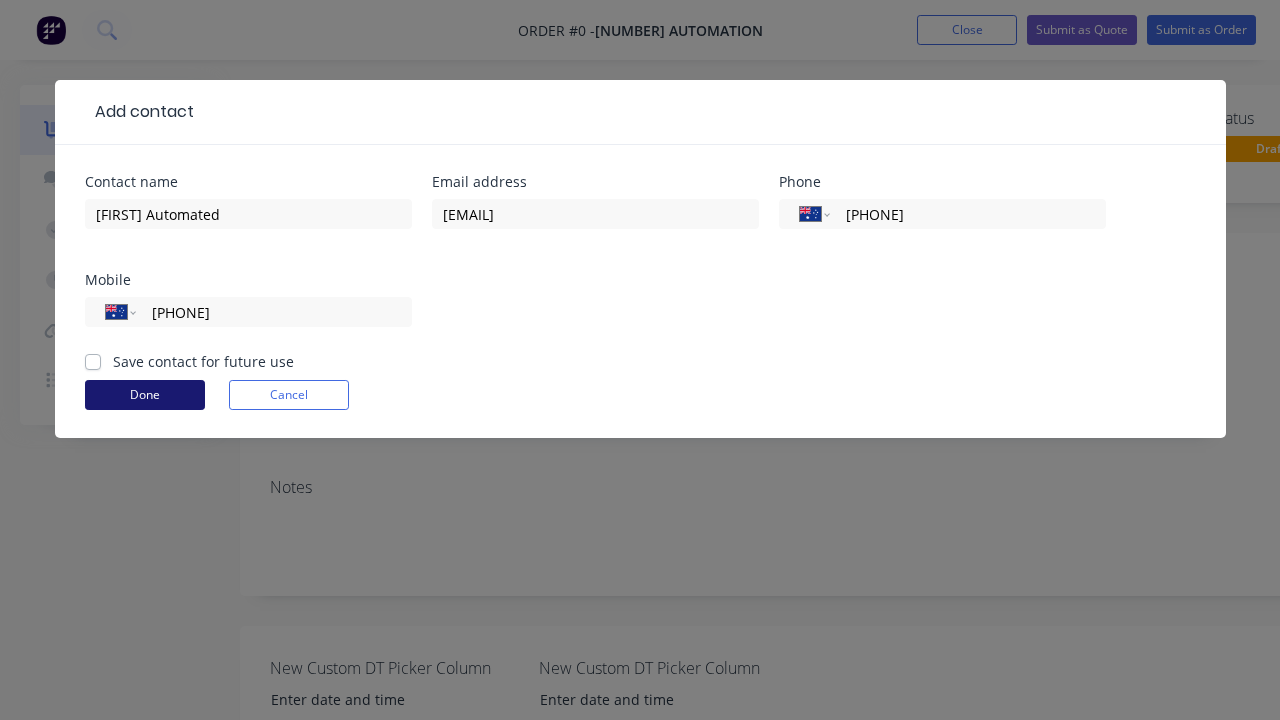 click on "Done" at bounding box center (145, 395) 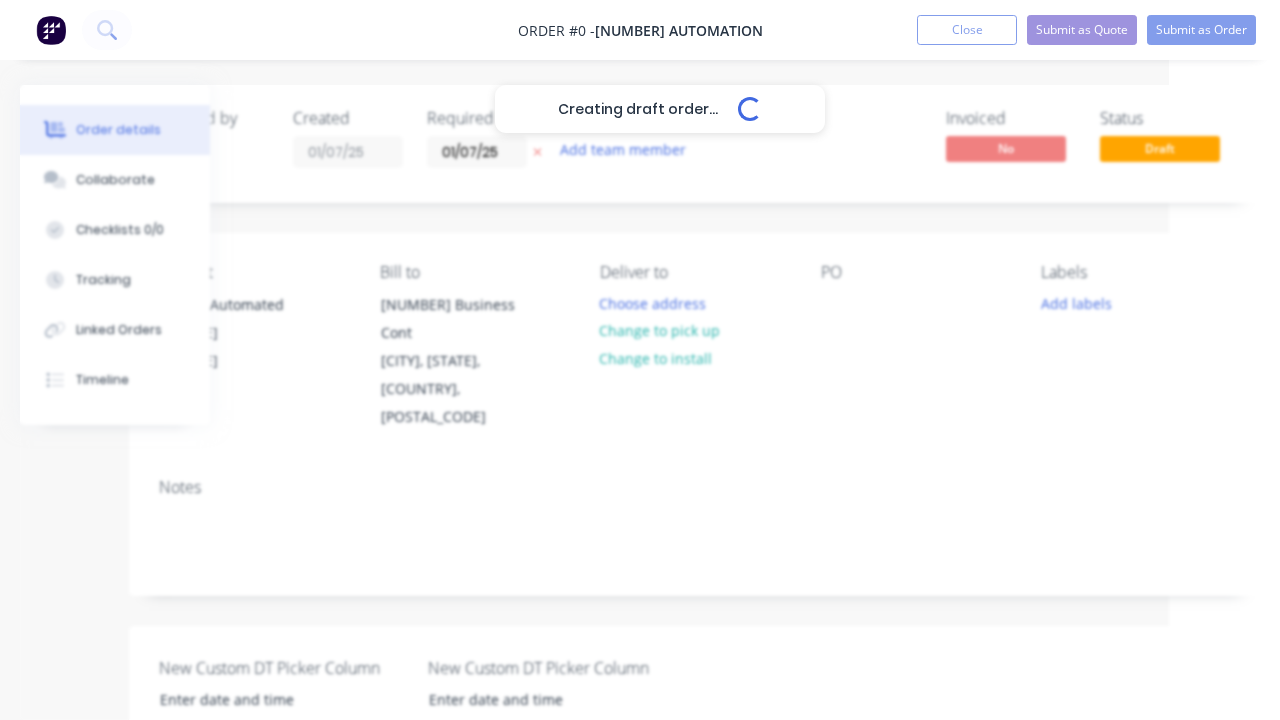 scroll, scrollTop: 289, scrollLeft: 111, axis: both 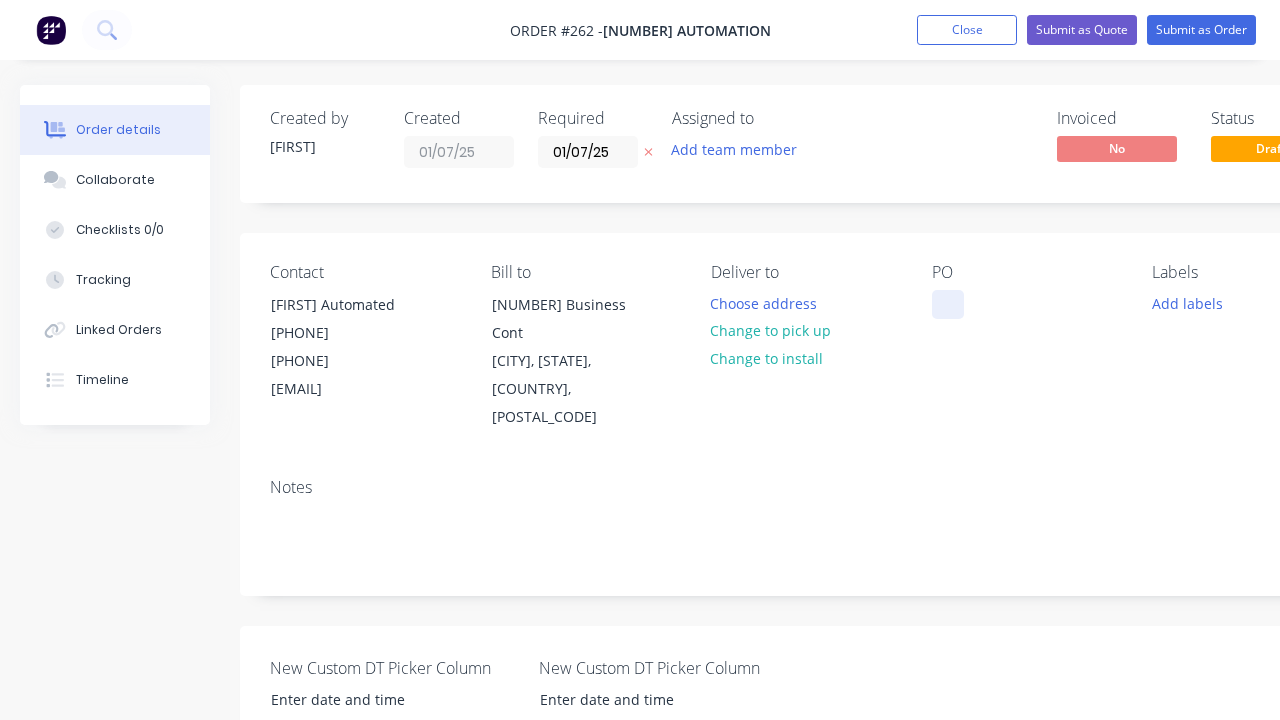 click at bounding box center [948, 304] 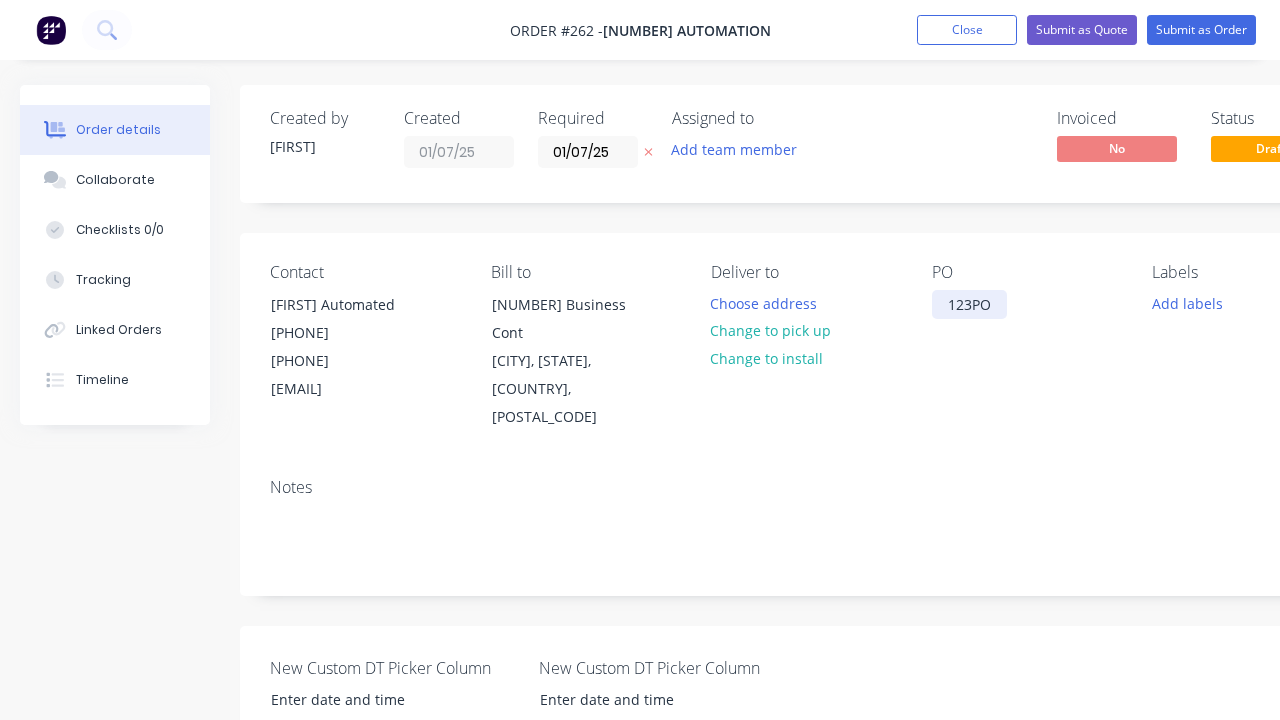 scroll, scrollTop: 0, scrollLeft: 61, axis: horizontal 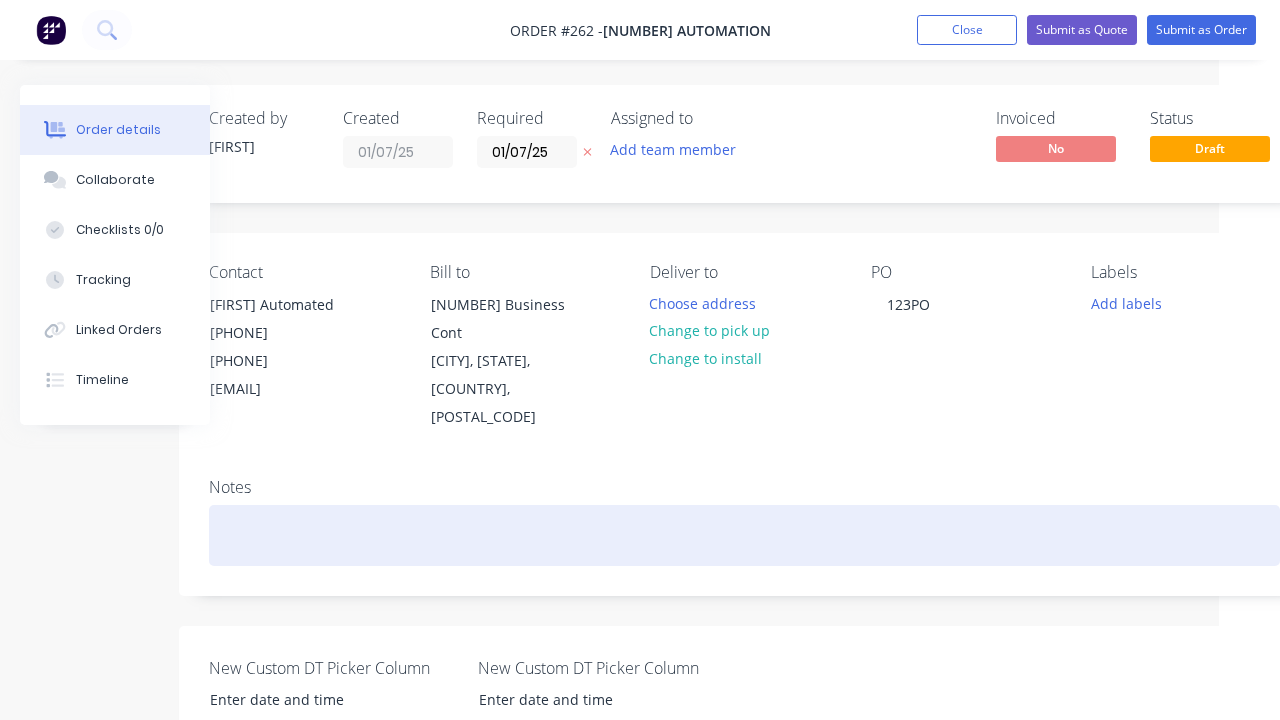 click at bounding box center (744, 535) 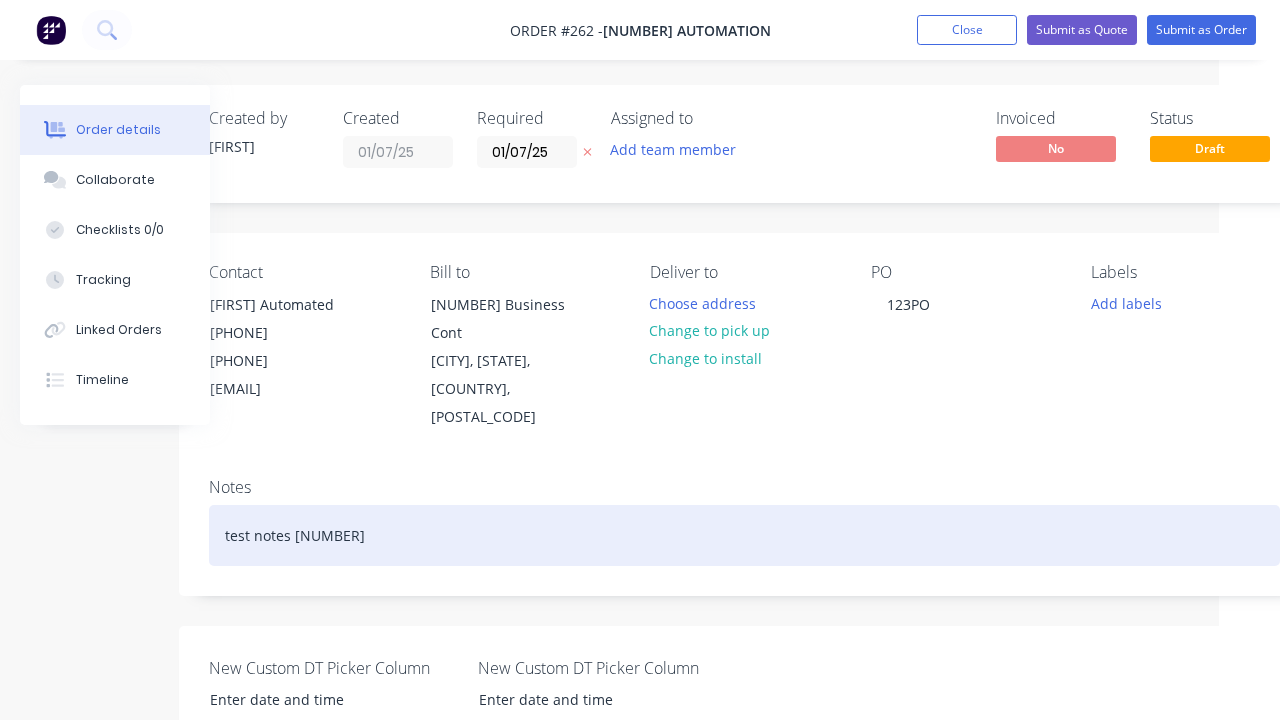 scroll, scrollTop: 495, scrollLeft: 61, axis: both 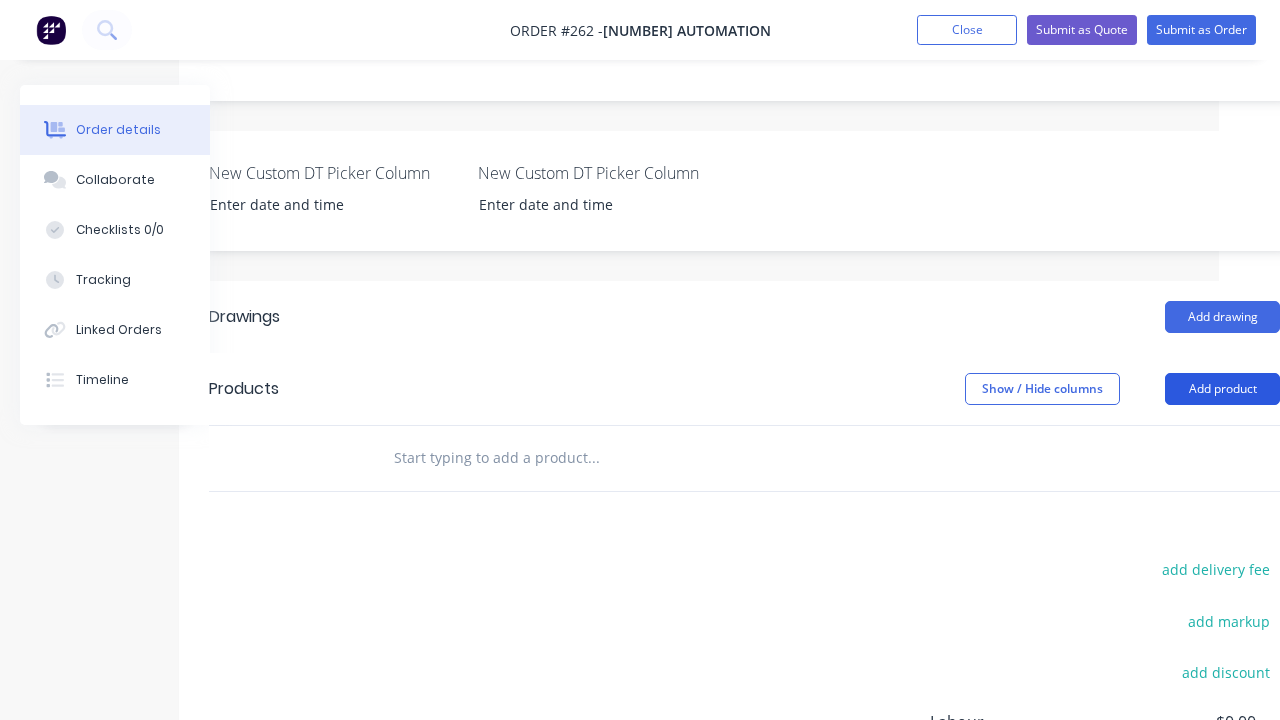 click on "Add product" at bounding box center [1222, 389] 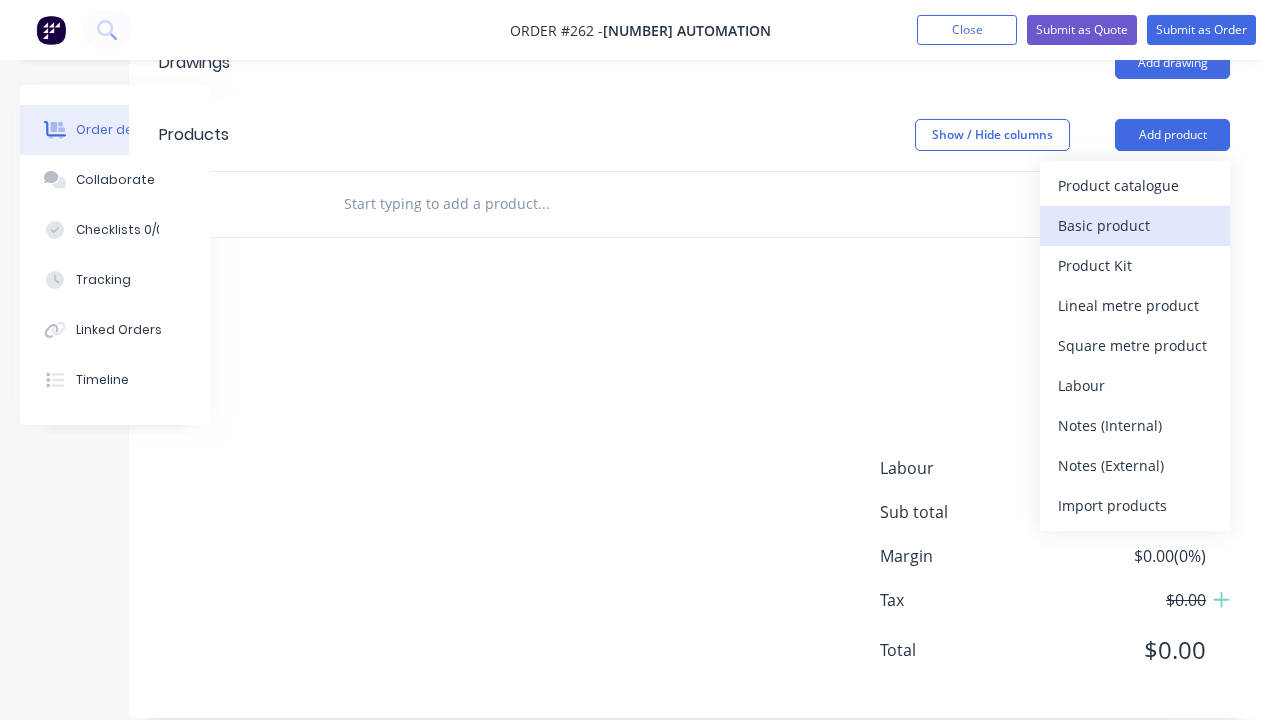 click on "Basic product" at bounding box center (1135, 225) 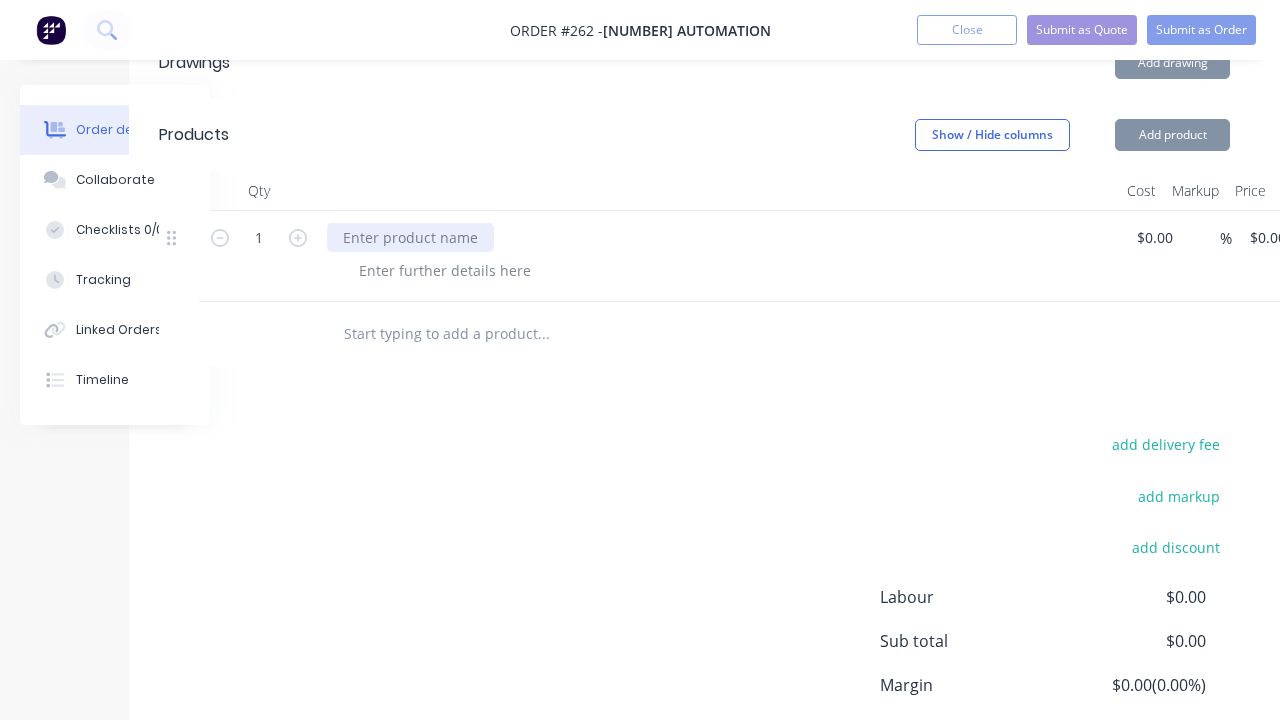 click at bounding box center [410, 237] 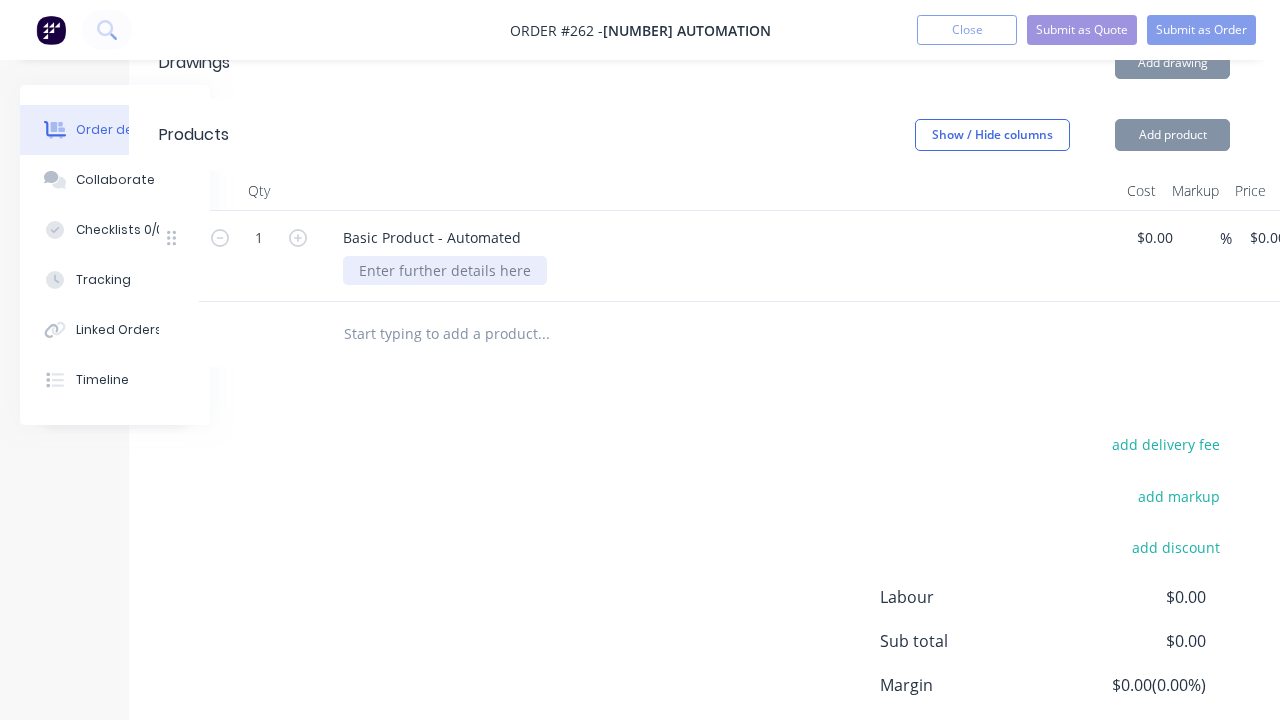 click at bounding box center [445, 270] 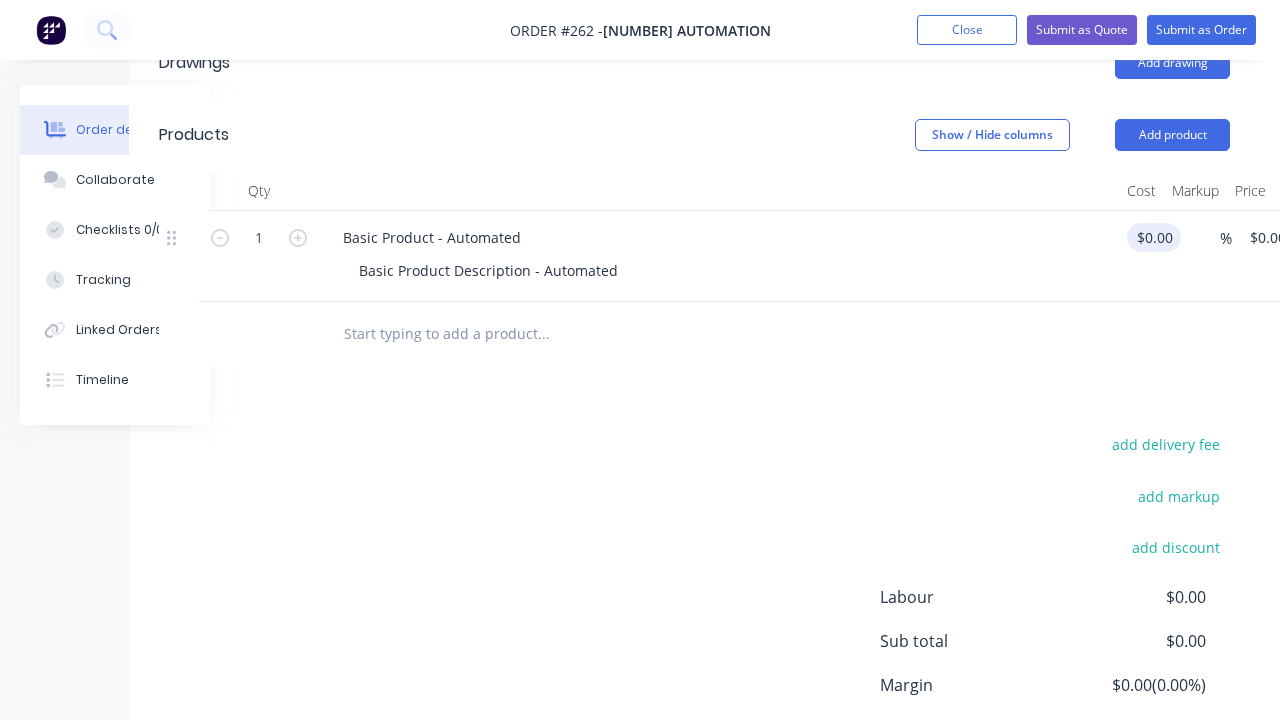 click on "1 Basic Product - Automated Basic Product Description - Automated $[PRICE] $[PRICE] % $[PRICE] $[PRICE] $[PRICE] $[PRICE]" at bounding box center (694, 256) 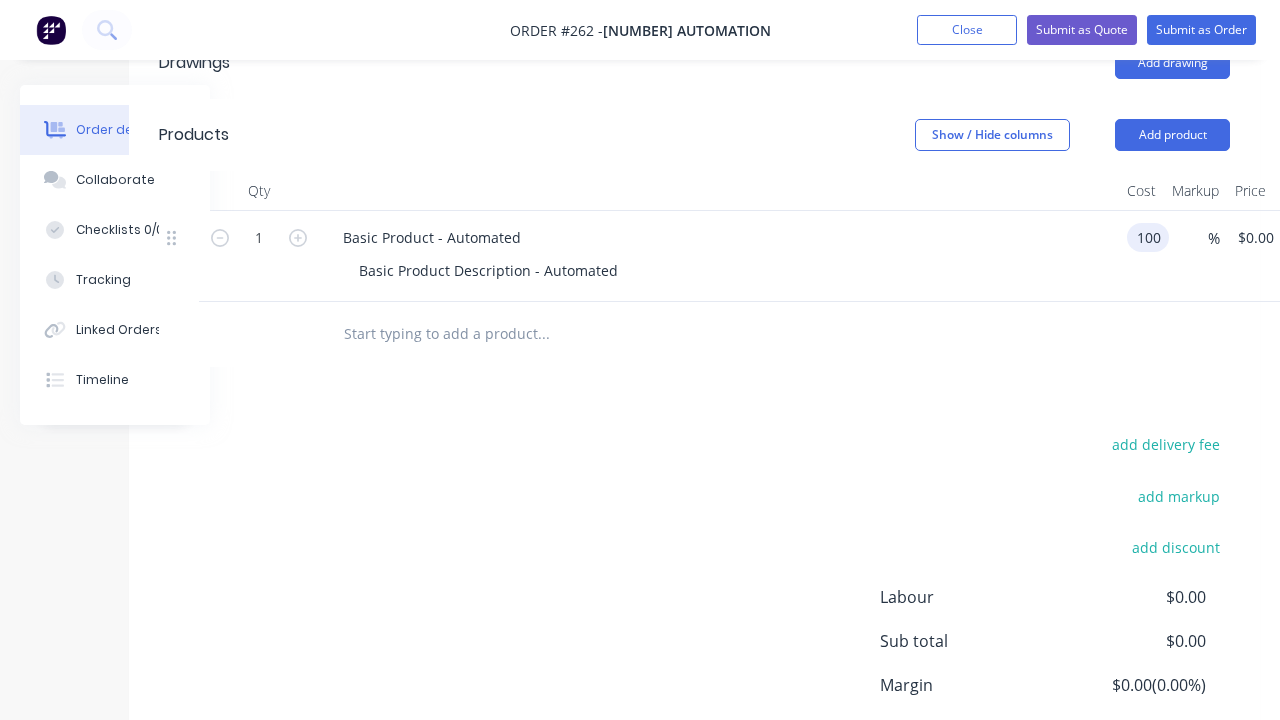 scroll, scrollTop: 0, scrollLeft: 0, axis: both 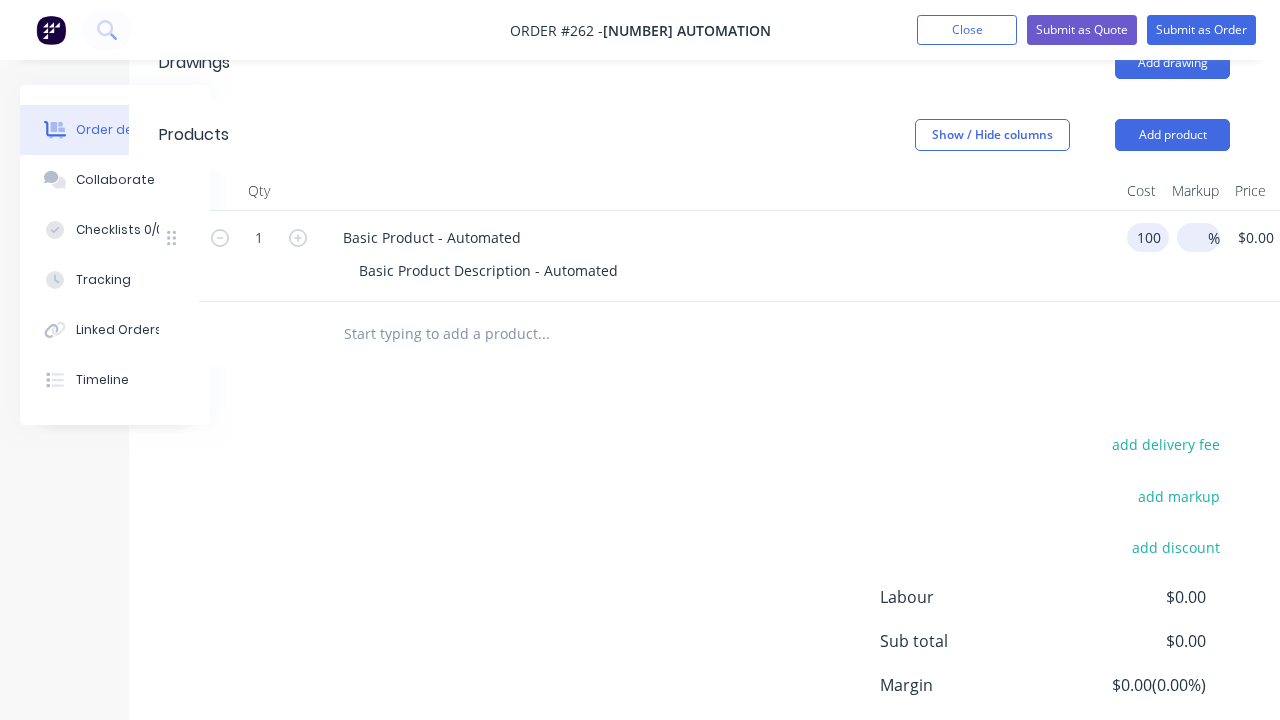 type on "100" 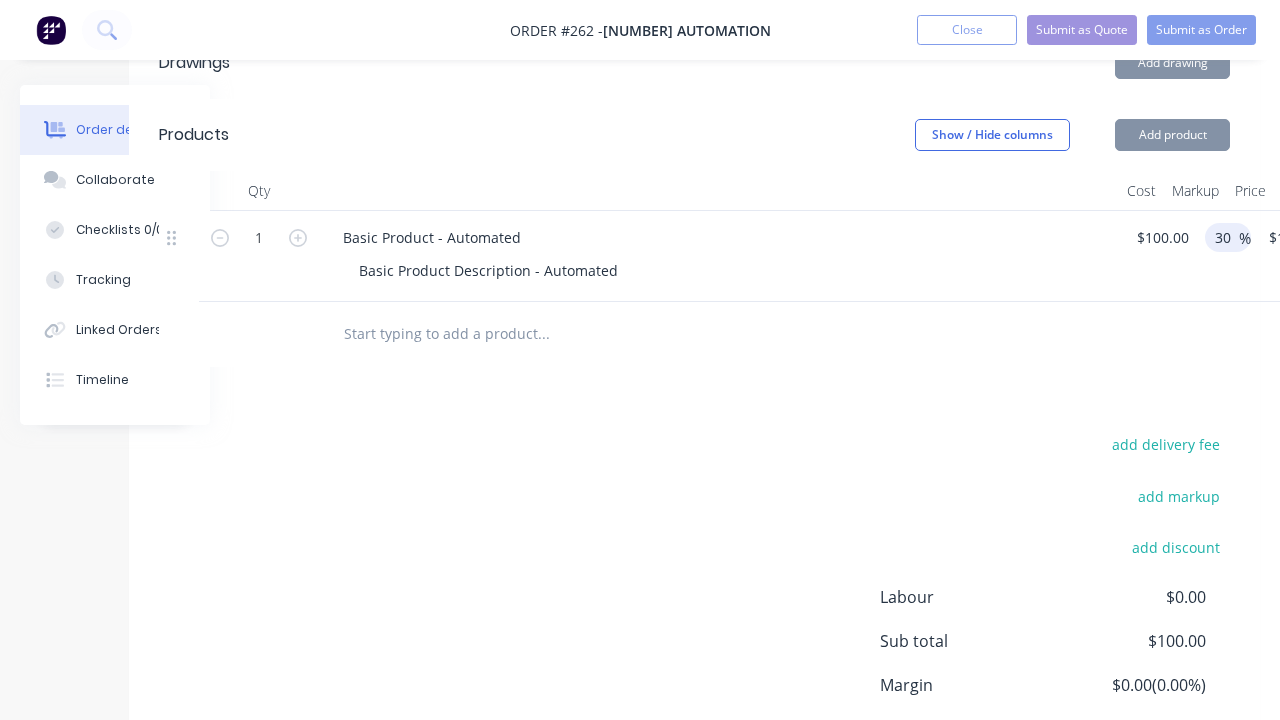 scroll, scrollTop: 0, scrollLeft: 0, axis: both 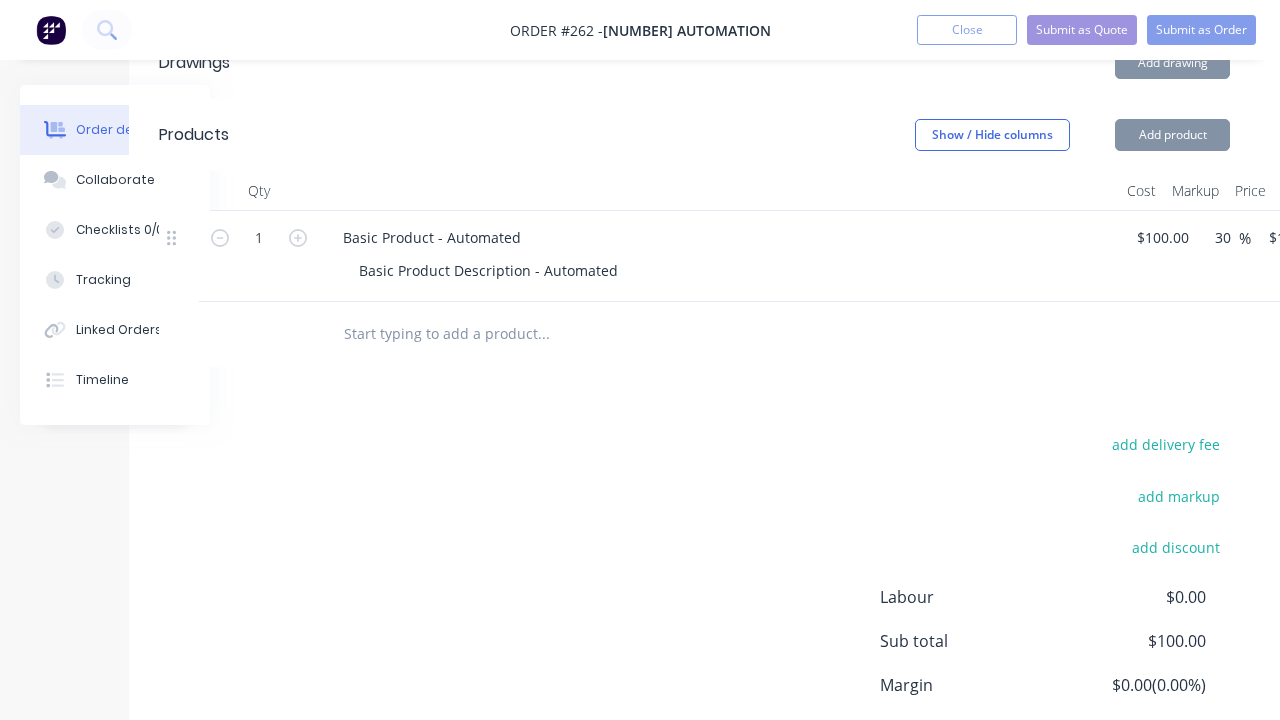 click on "Drawings Add drawing   Products Show / Hide columns Add product     Qty Cost Markup Price Total 1 Basic Product - Automated Basic Product Description - Automated $[PRICE] $[PRICE] 30 30 % $[PRICE] $[PRICE] $[PRICE] $[PRICE]   add delivery fee add markup add discount Labour $[PRICE] Sub total $[PRICE] Margin $[PRICE]  ( 0.00 %) Tax $[PRICE] Total $[PRICE]" at bounding box center (694, 437) 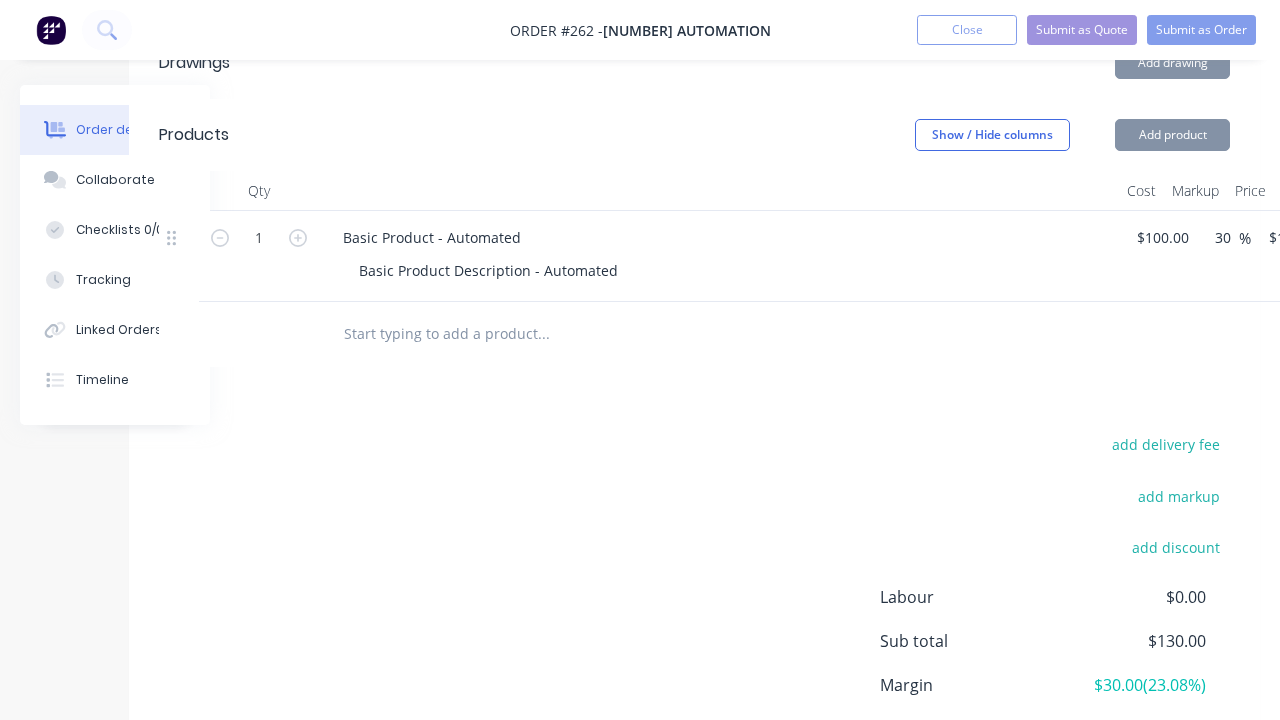 scroll, scrollTop: 749, scrollLeft: 0, axis: vertical 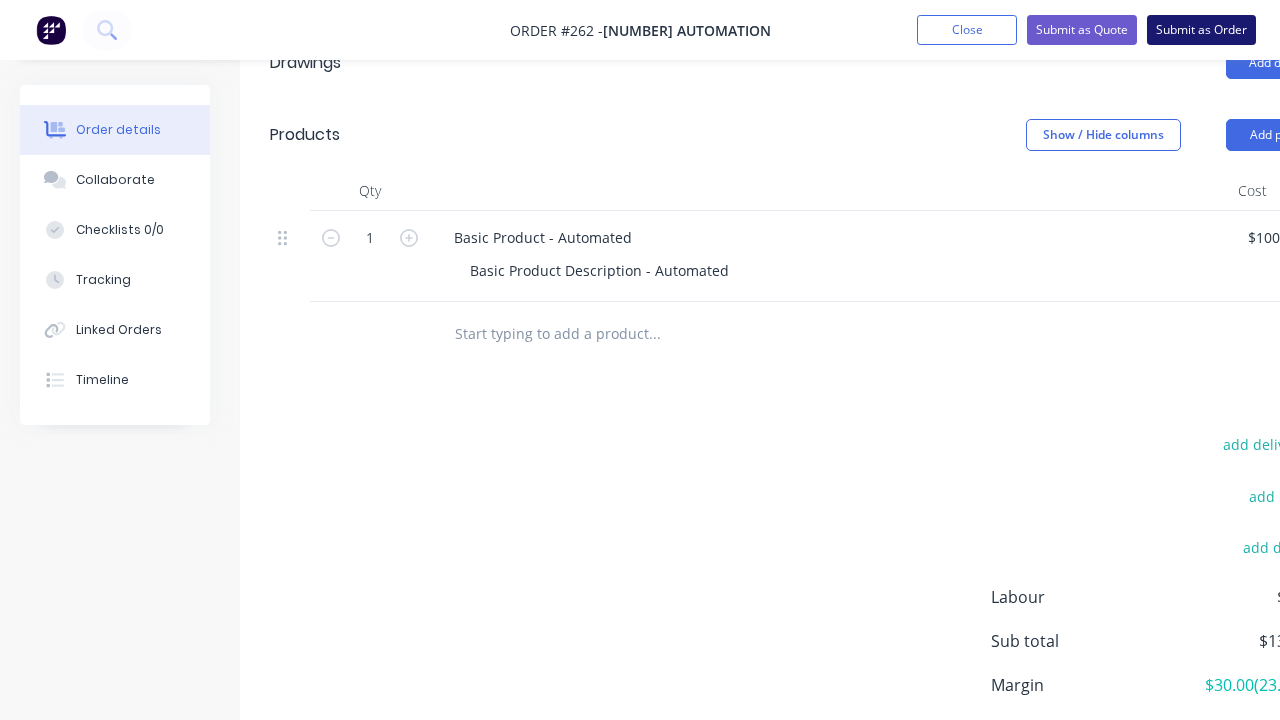 click on "Submit as Order" at bounding box center [1201, 30] 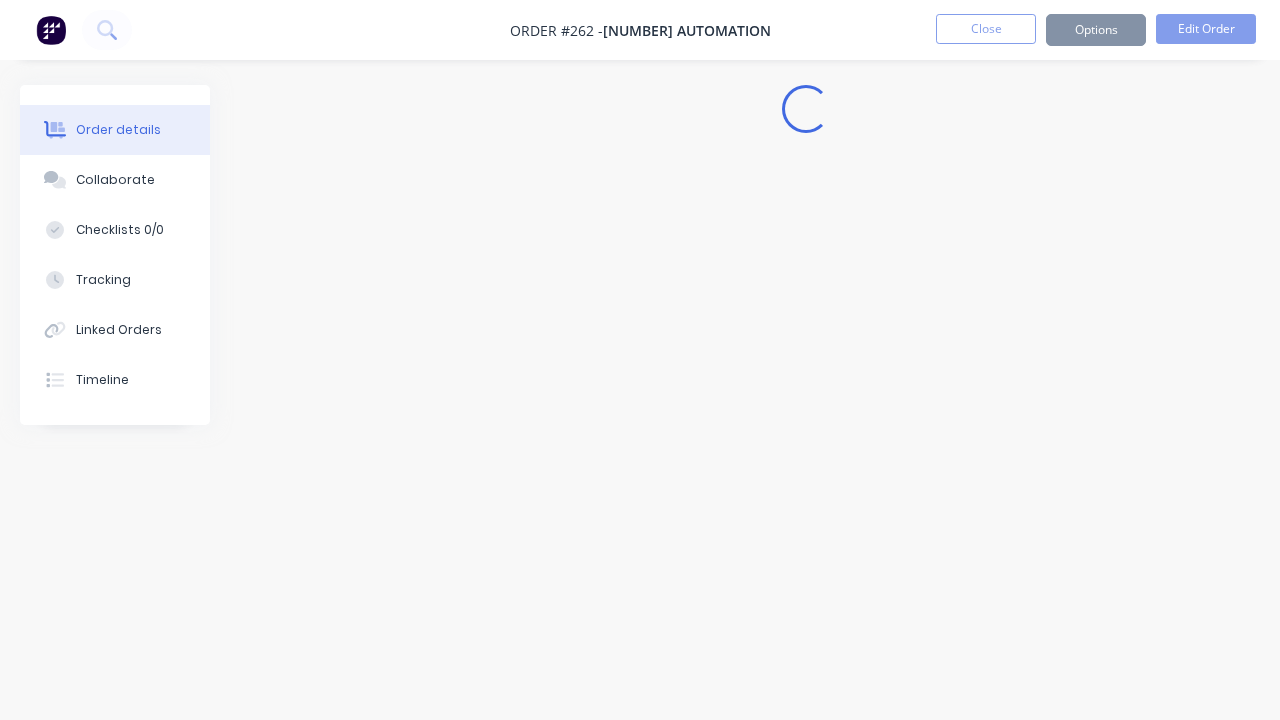 scroll, scrollTop: 0, scrollLeft: 0, axis: both 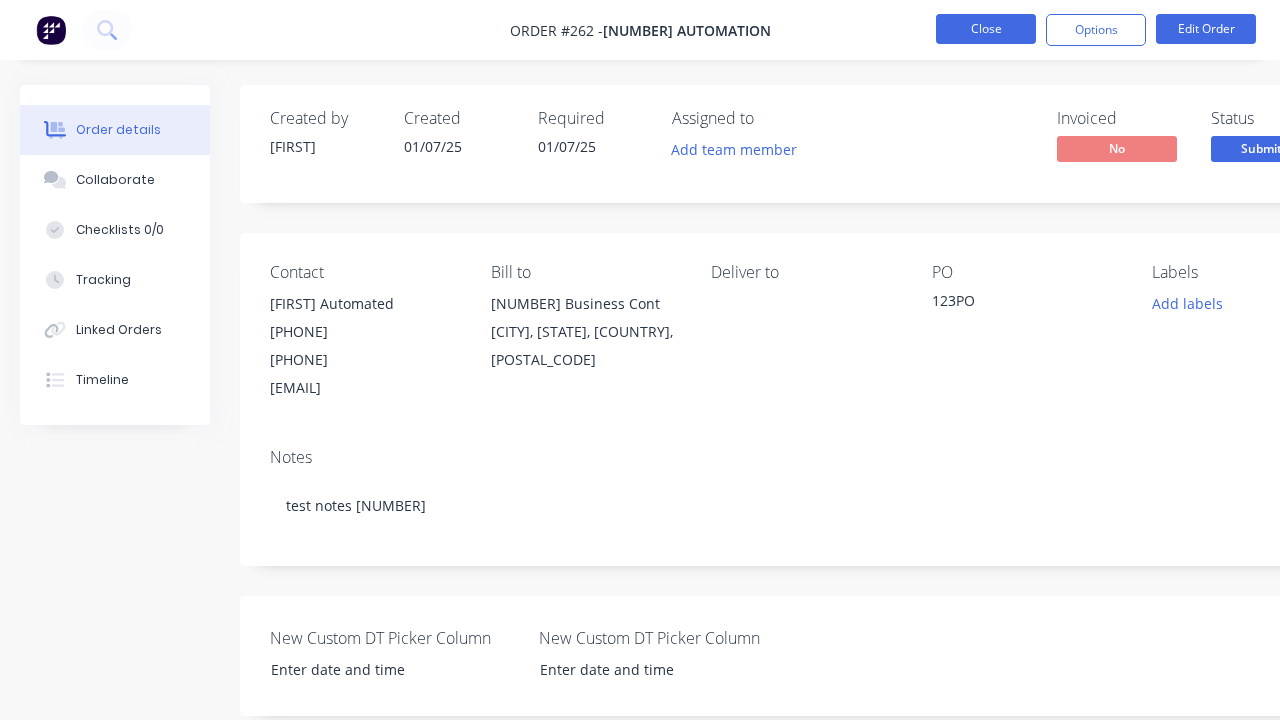 click on "Close" at bounding box center (986, 29) 